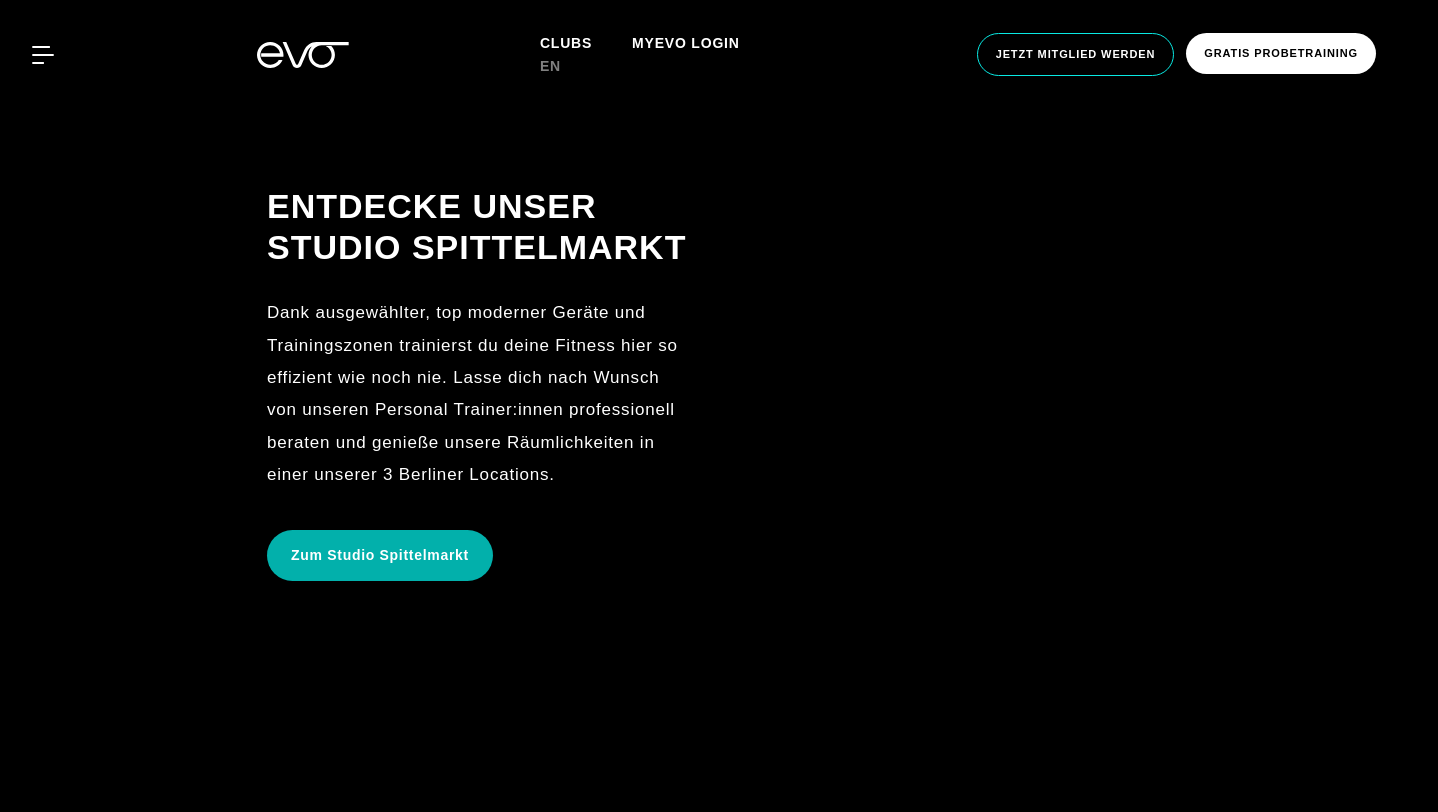 scroll, scrollTop: 0, scrollLeft: 0, axis: both 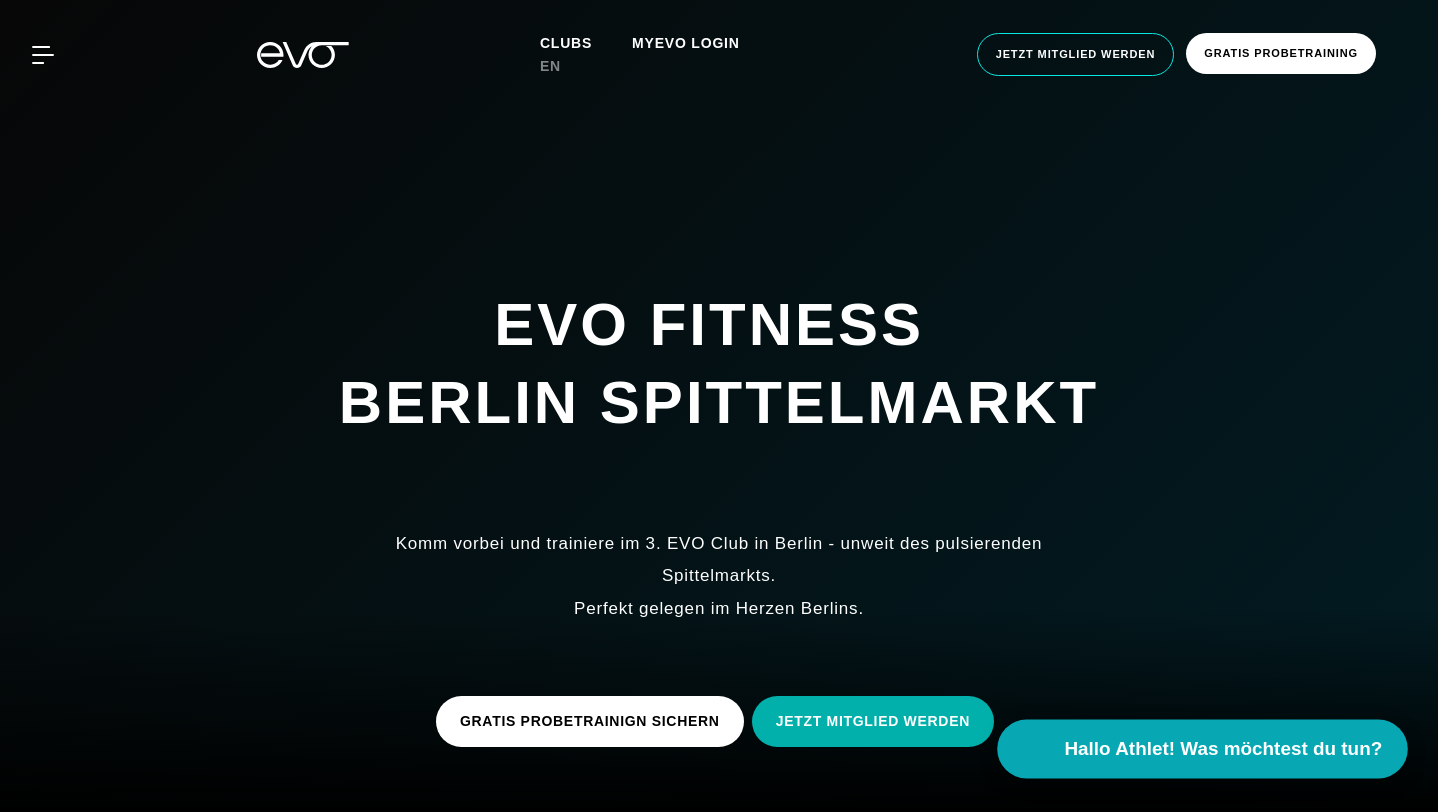 click on "Hallo Athlet! Was möchtest du tun?" at bounding box center (1224, 749) 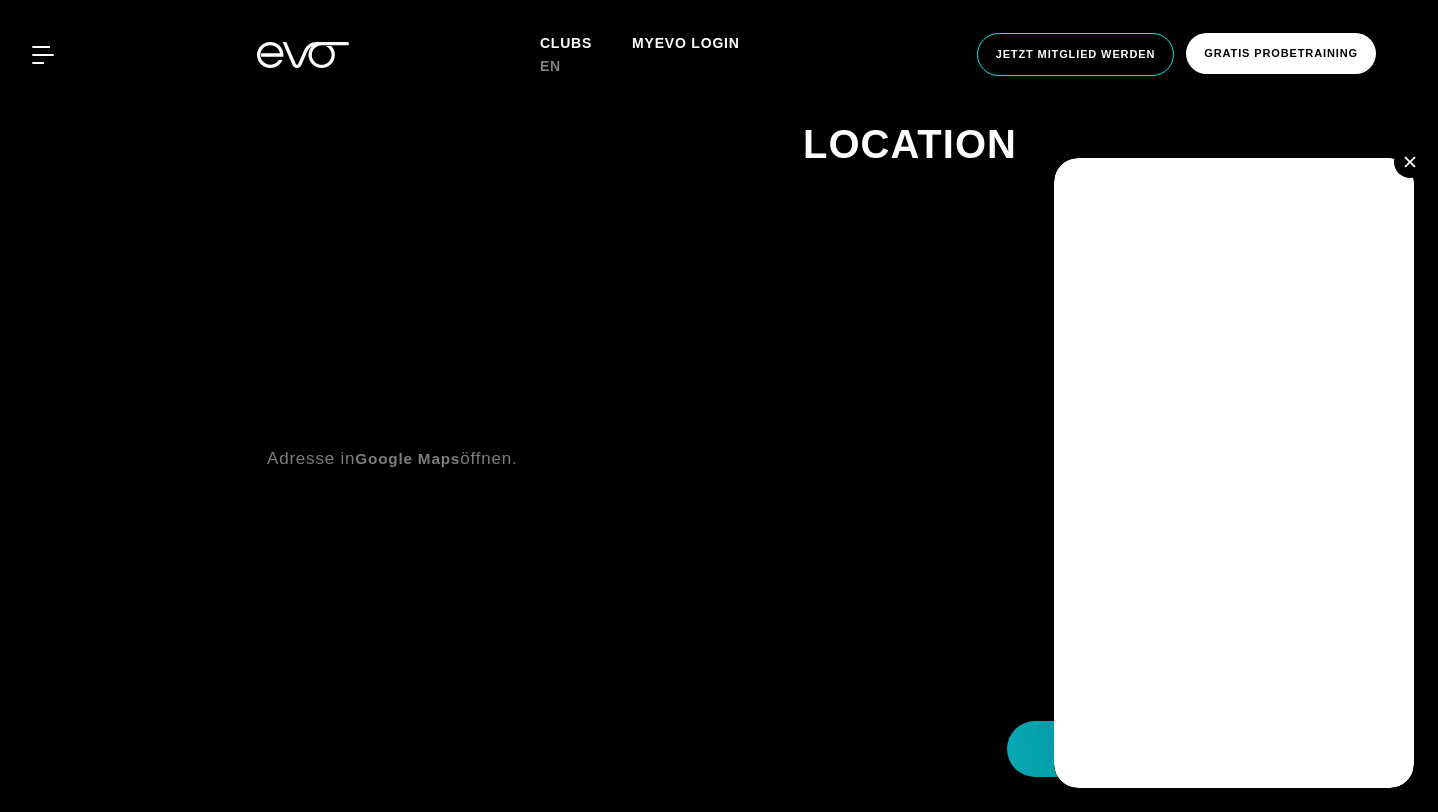 scroll, scrollTop: 1285, scrollLeft: 0, axis: vertical 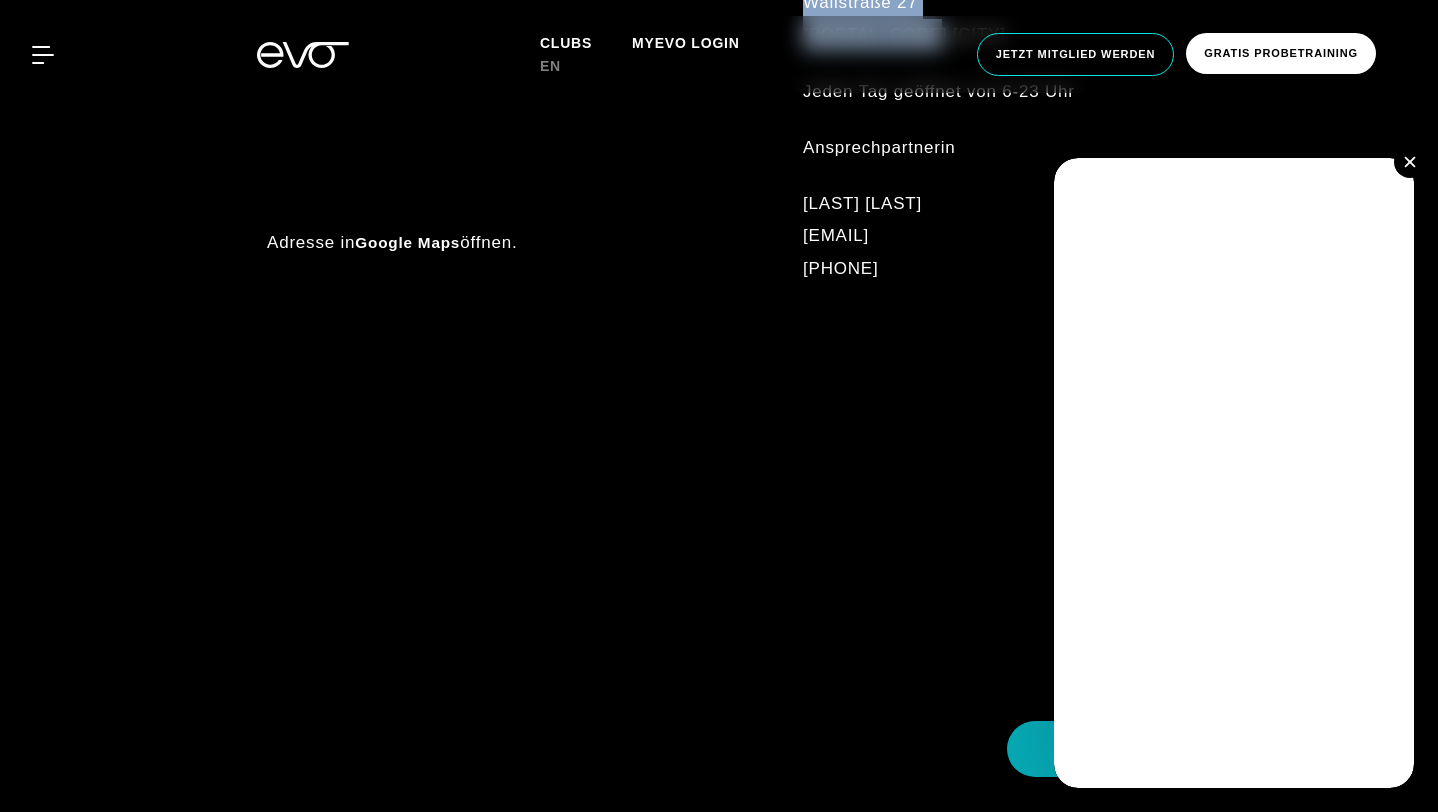 drag, startPoint x: 911, startPoint y: 232, endPoint x: 804, endPoint y: 201, distance: 111.40018 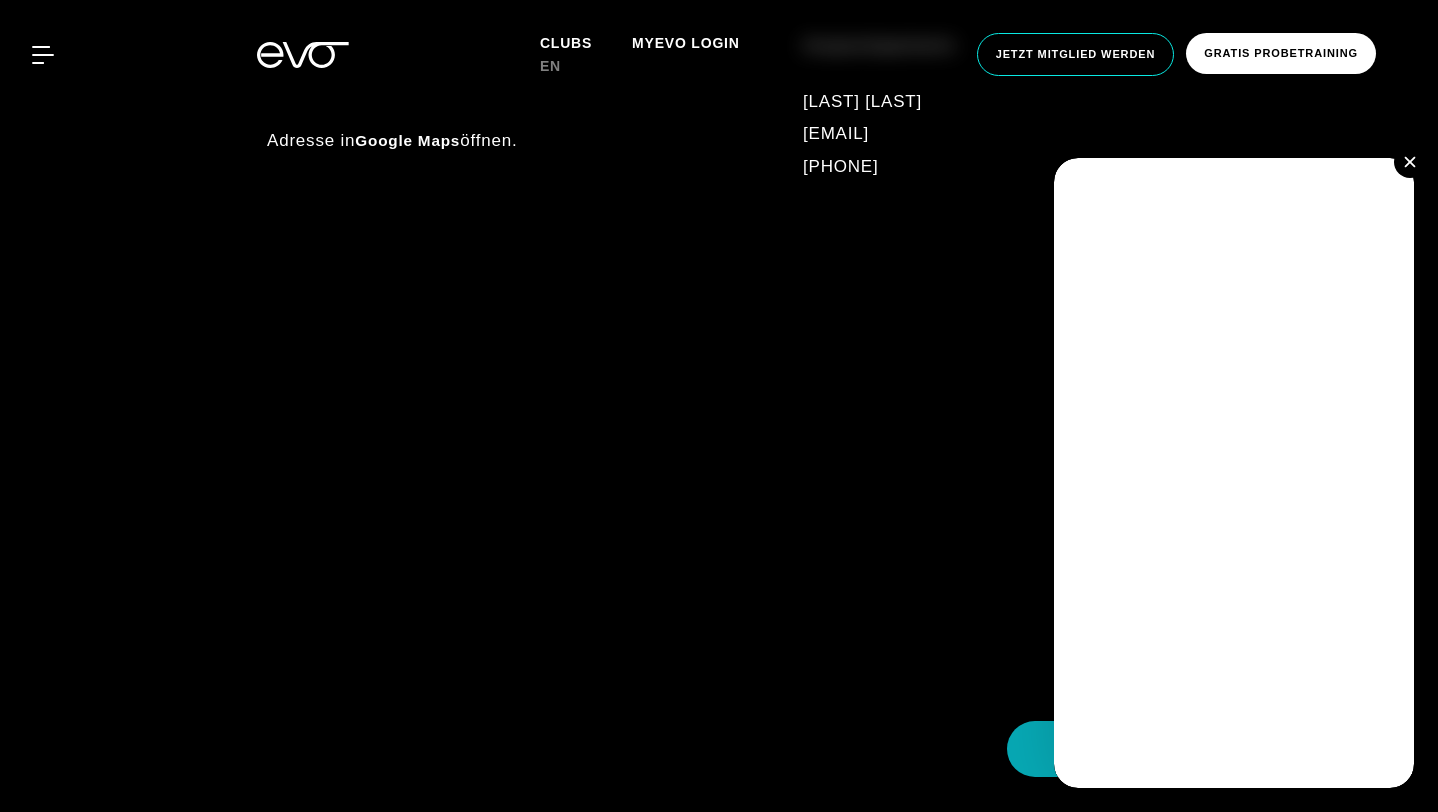 scroll, scrollTop: 1384, scrollLeft: 0, axis: vertical 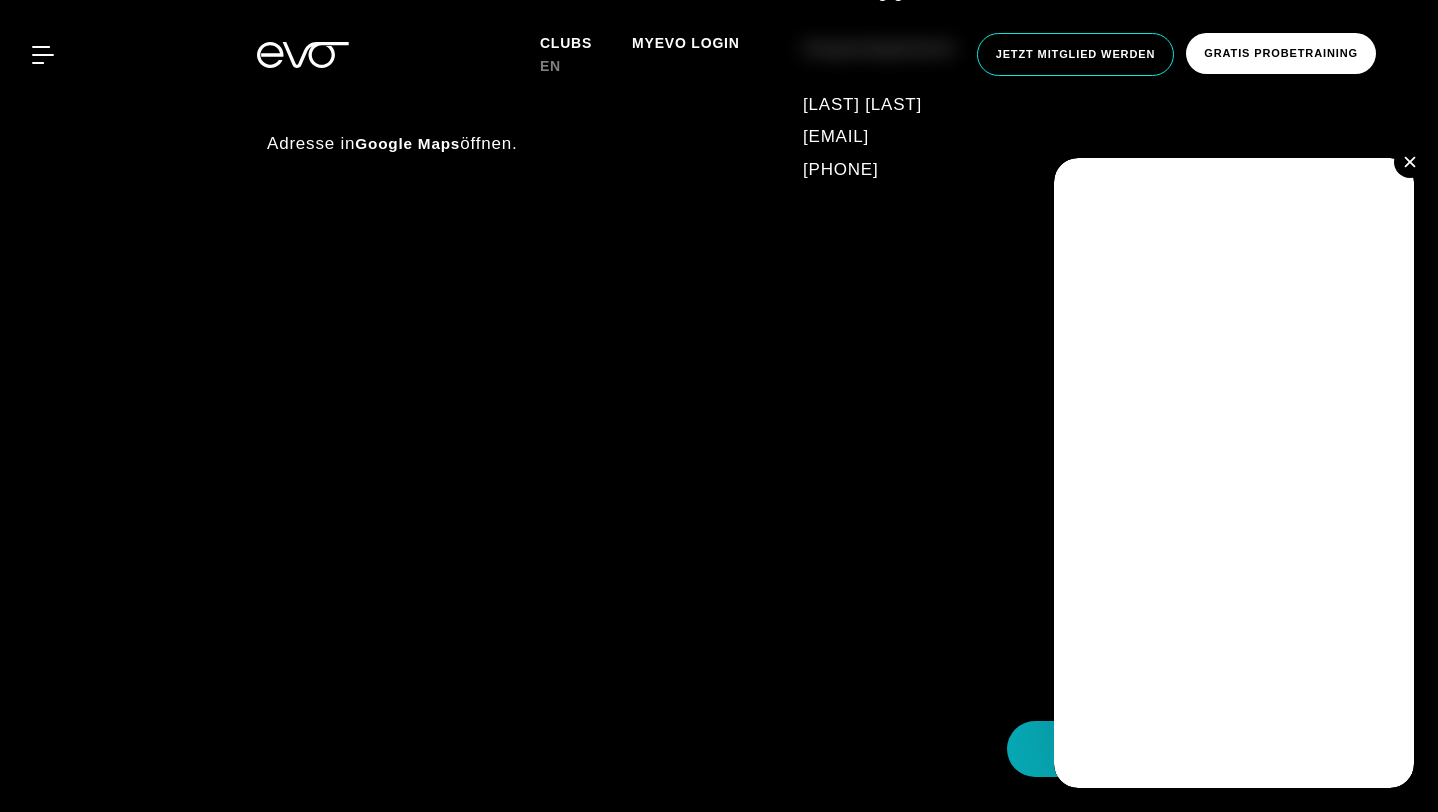drag, startPoint x: 802, startPoint y: 342, endPoint x: 1051, endPoint y: 331, distance: 249.24286 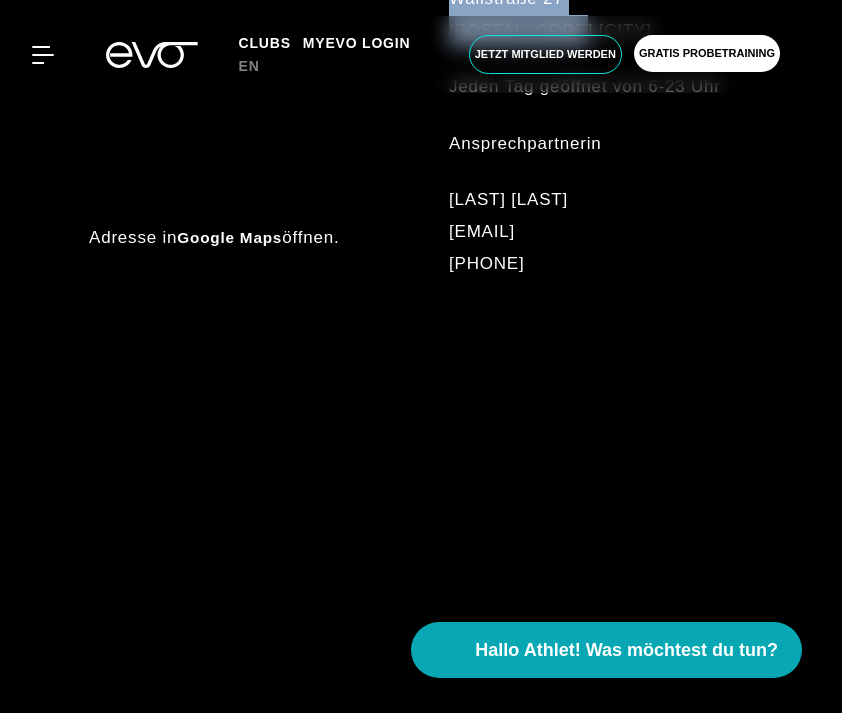 scroll, scrollTop: 1028, scrollLeft: 0, axis: vertical 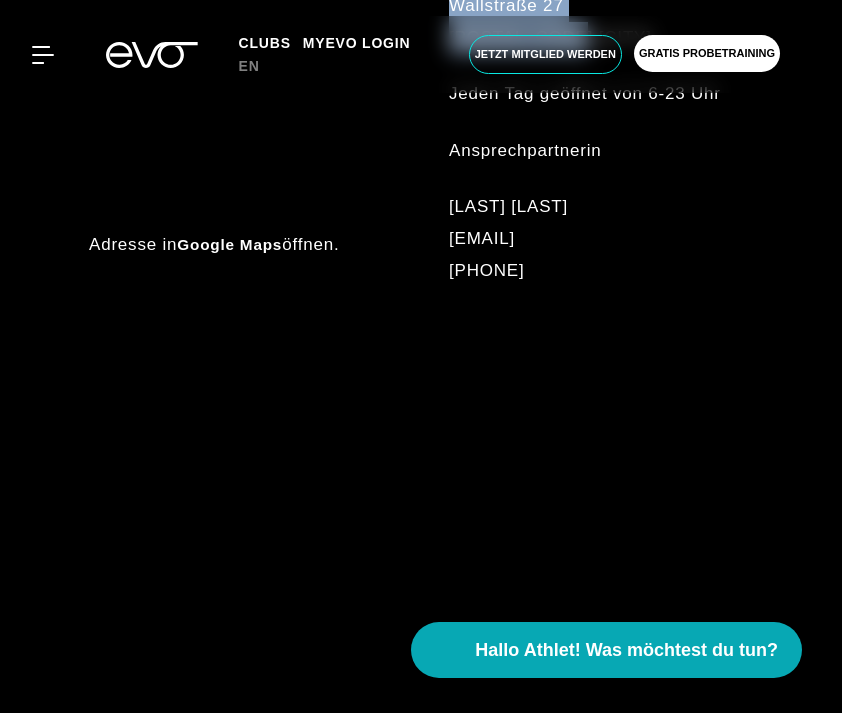click on "[LAST] [LAST] [EMAIL] [PHONE]" at bounding box center (601, 239) 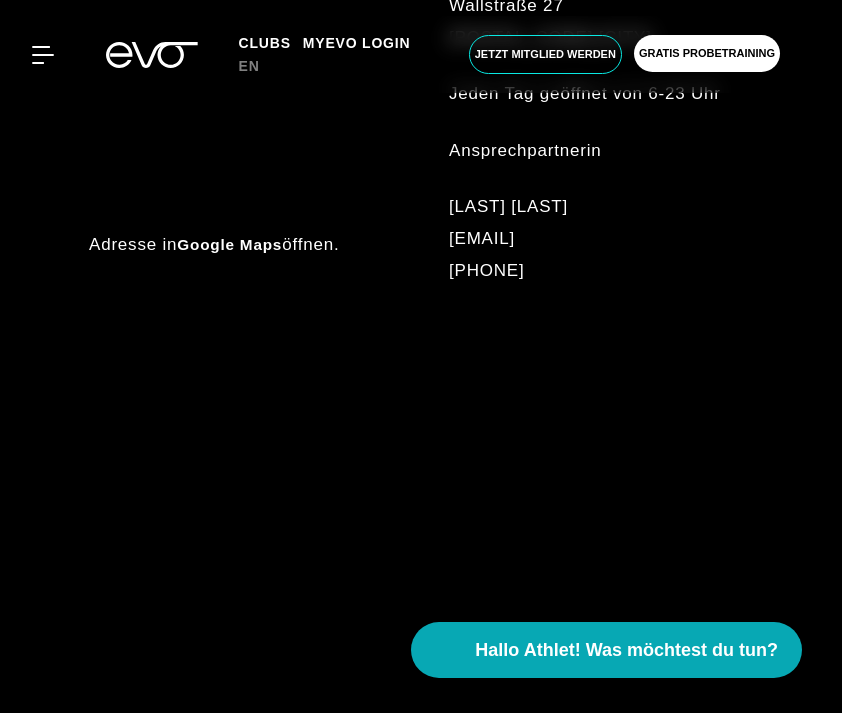 drag, startPoint x: 702, startPoint y: 236, endPoint x: 445, endPoint y: 241, distance: 257.04865 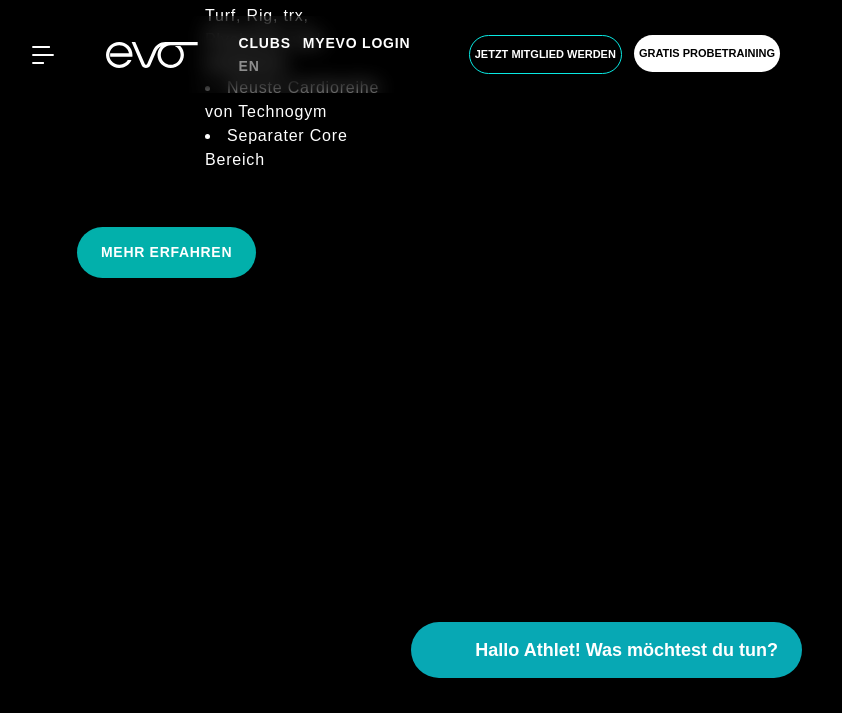 scroll, scrollTop: 4411, scrollLeft: 0, axis: vertical 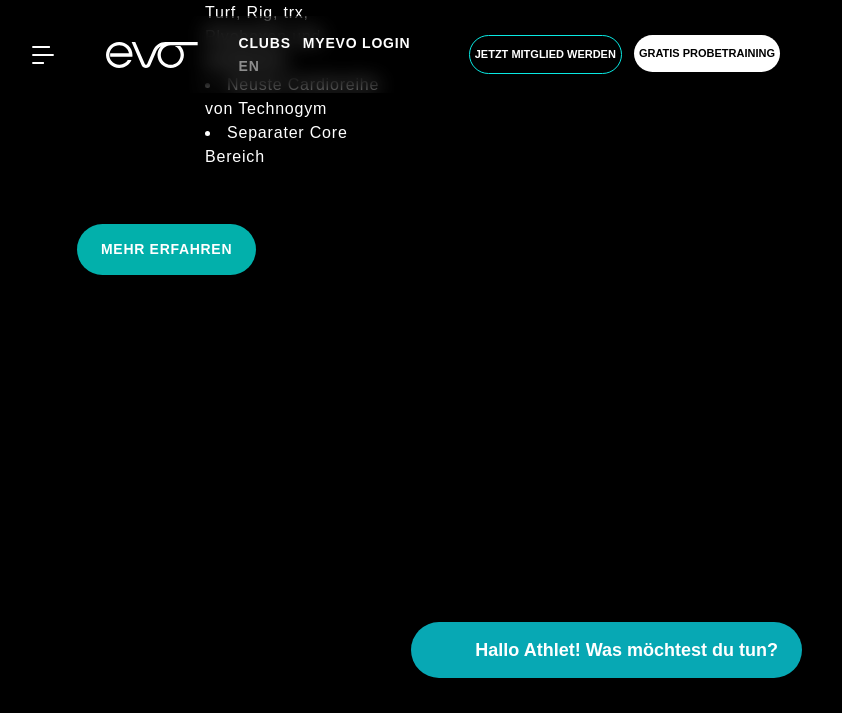 click on "MyEVO Login Über EVO Mitgliedschaften Probetraining TAGESPASS EVO Studios EVO Düsseldorf EVO Berlin EVO Hamburg EVO München EVO Wiesbaden EVO Training Personal Training Magazin Expansion Kontakt Häufige Fragen Back Clubs MYEVO LOGIN  en Jetzt Mitglied werden Gratis Probetraining MyEVO Login Über EVO Mitgliedschaften Probetraining TAGESPASS EVO Studios EVO Düsseldorf EVO Berlin EVO Hamburg EVO München EVO Wiesbaden EVO Training Personal Training Magazin Expansion Kontakt Häufige Fragen Back" at bounding box center [421, 54] 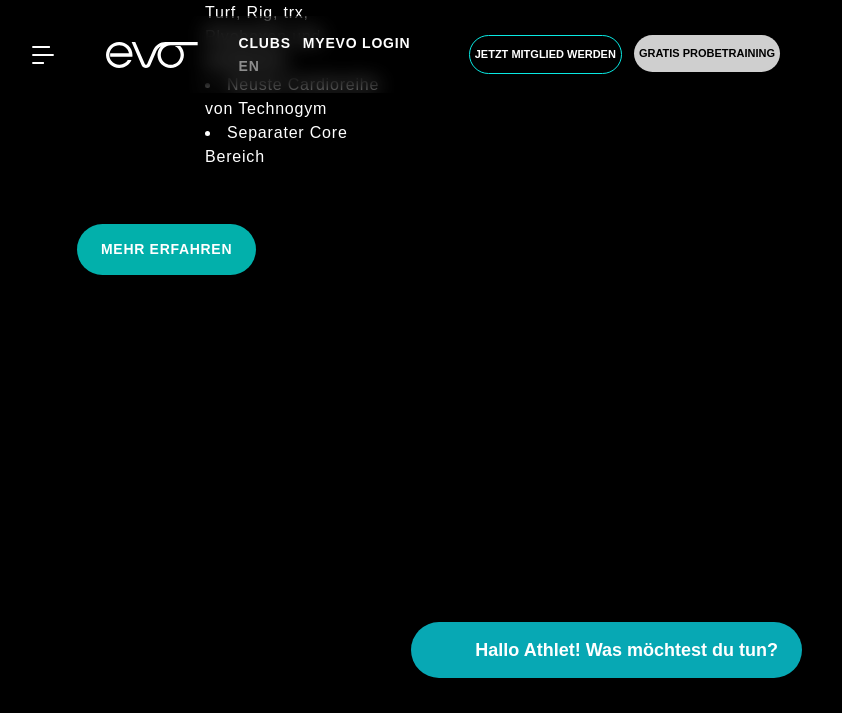 click on "Gratis Probetraining" at bounding box center [707, 53] 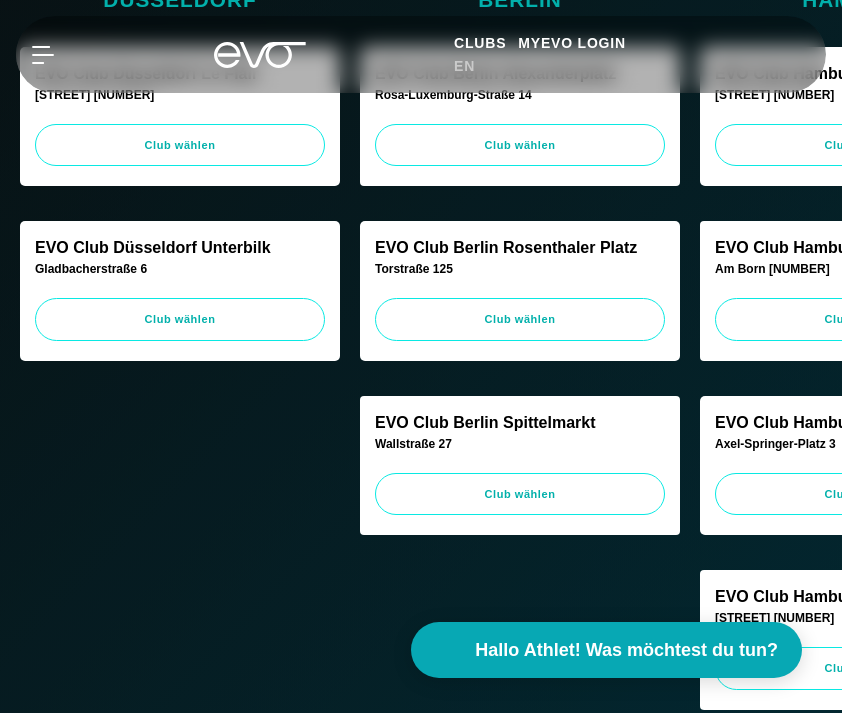 scroll, scrollTop: 589, scrollLeft: 0, axis: vertical 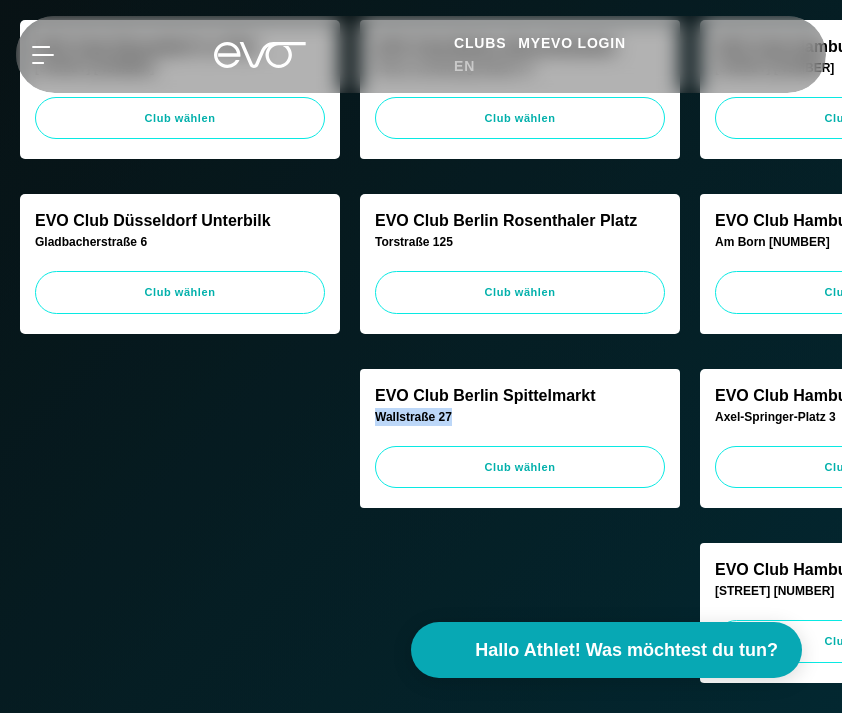 drag, startPoint x: 473, startPoint y: 498, endPoint x: 374, endPoint y: 496, distance: 99.0202 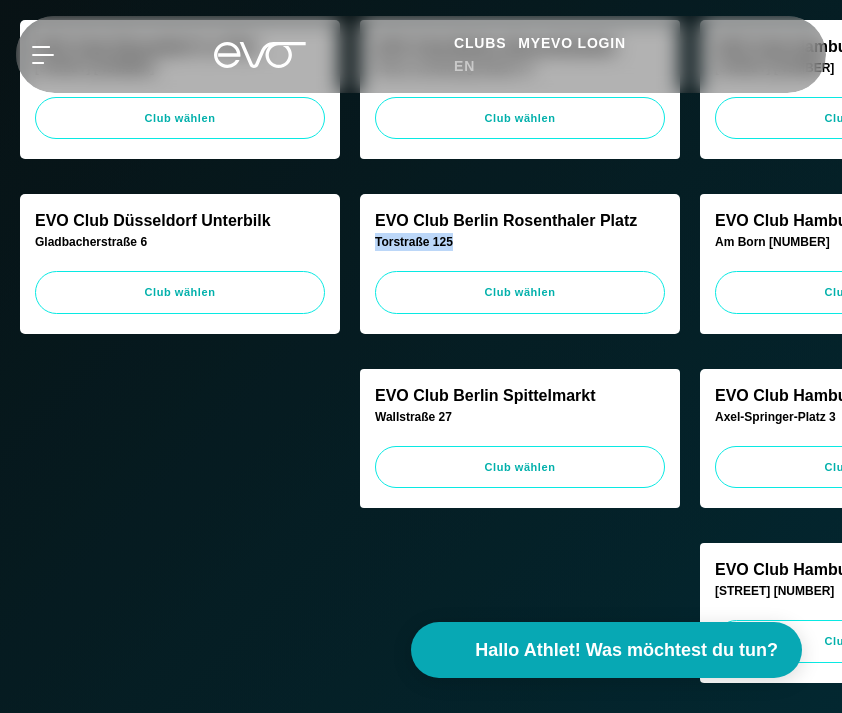 drag, startPoint x: 463, startPoint y: 326, endPoint x: 373, endPoint y: 326, distance: 90 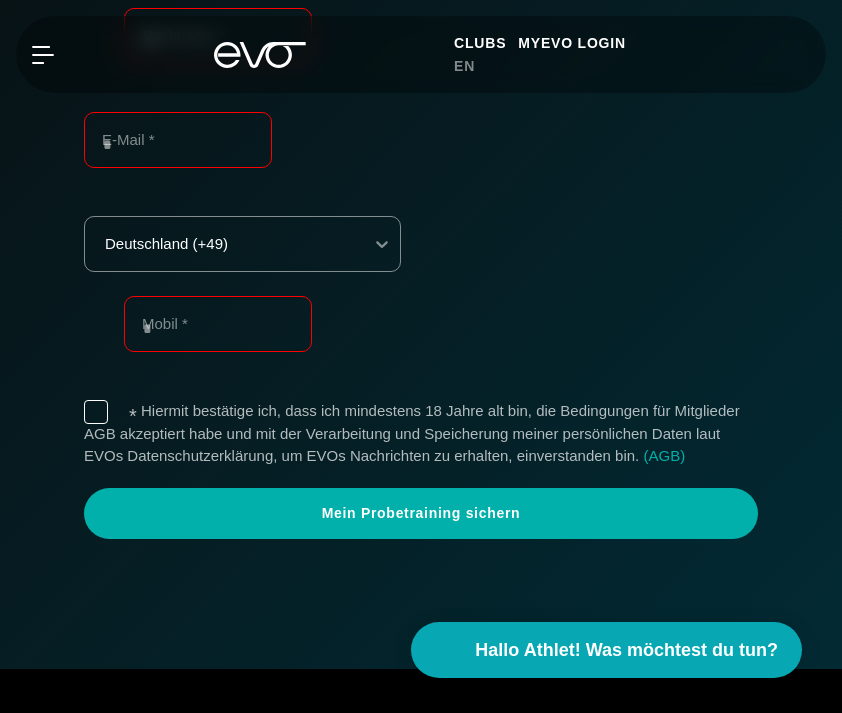 copy on "Torstraße 125" 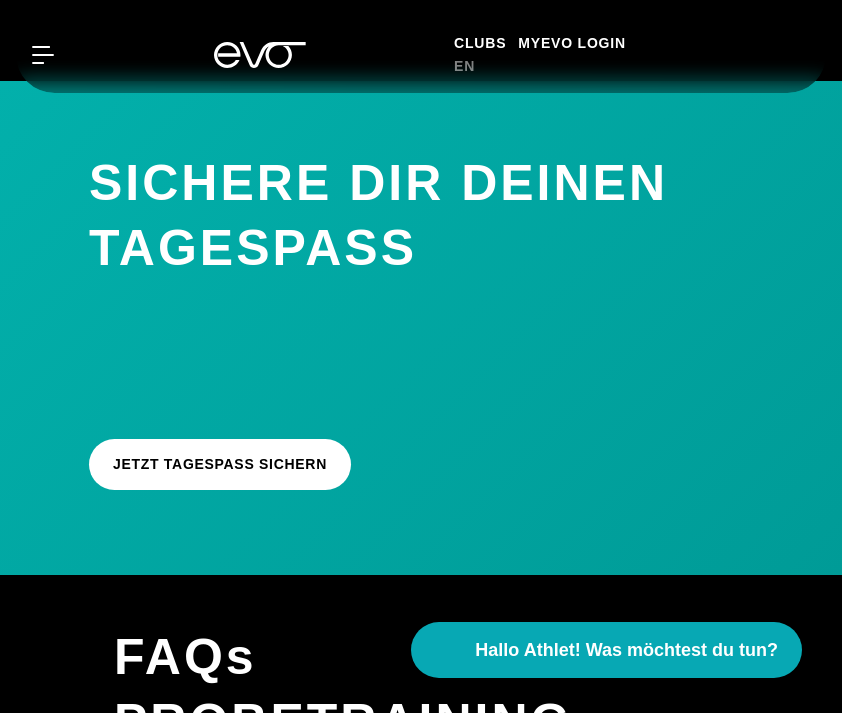 scroll, scrollTop: 2393, scrollLeft: 0, axis: vertical 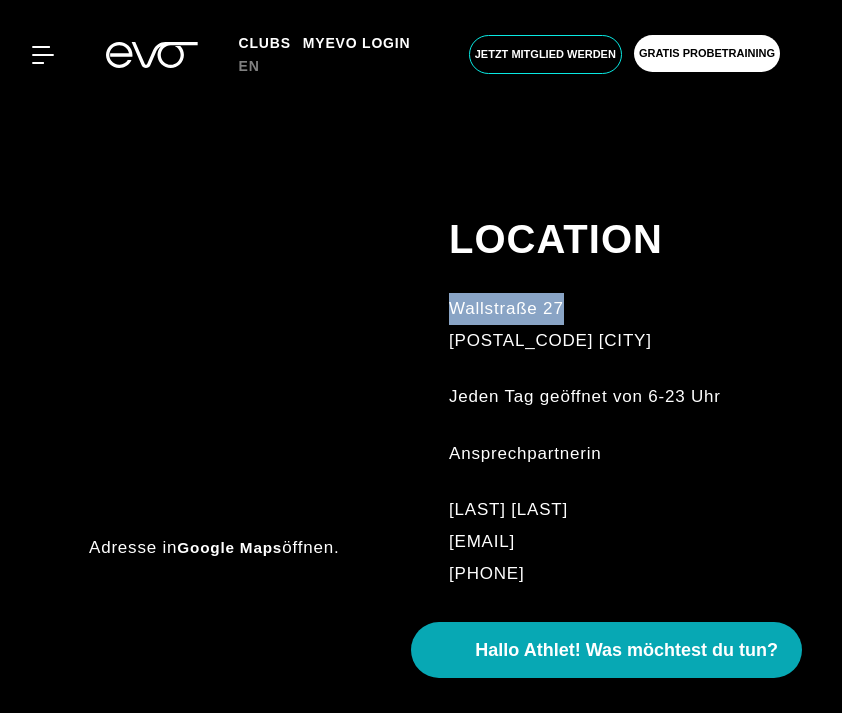 drag, startPoint x: 591, startPoint y: 308, endPoint x: 453, endPoint y: 303, distance: 138.09055 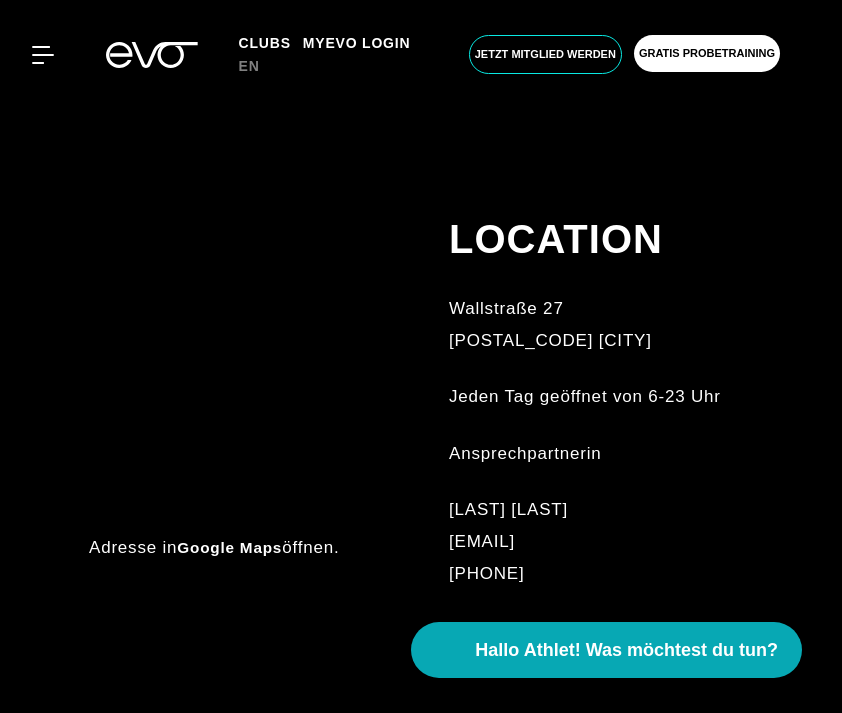 click on "LOCATION Wallstraße 27 10179 Berlin Jeden Tag geöffnet von 6-23 Uhr Ansprechpartnerin Jasmin Fellmoser spittelmarkt@evofitness.de +49 173 6695377" at bounding box center (601, 366) 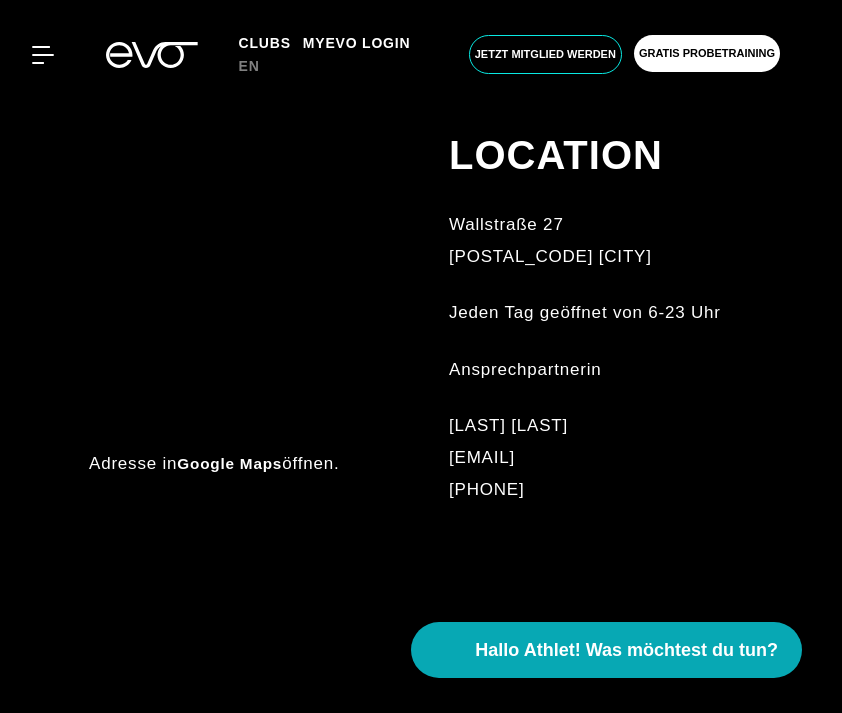 scroll, scrollTop: 812, scrollLeft: 0, axis: vertical 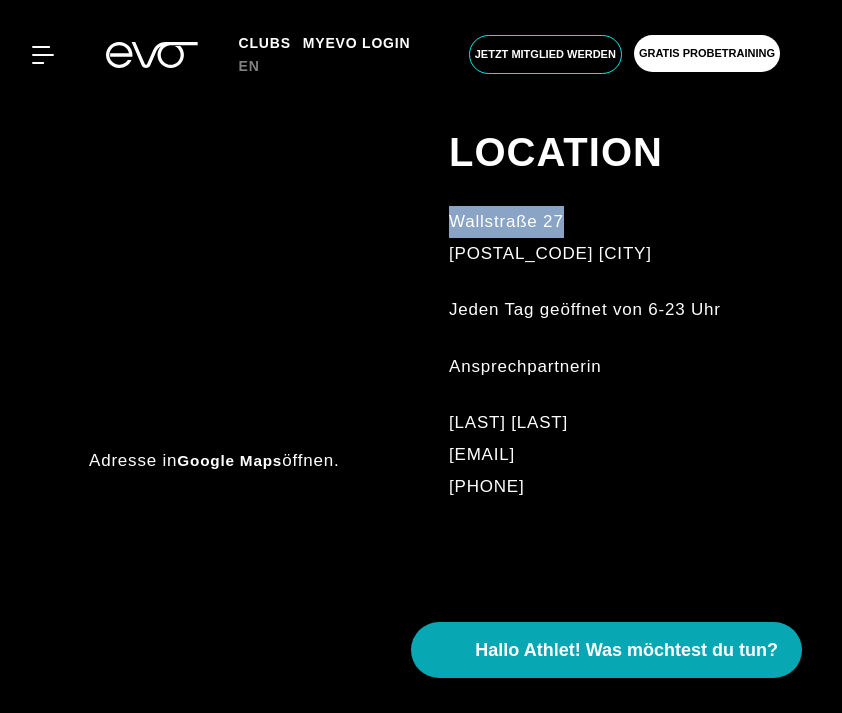 drag, startPoint x: 581, startPoint y: 221, endPoint x: 448, endPoint y: 220, distance: 133.00375 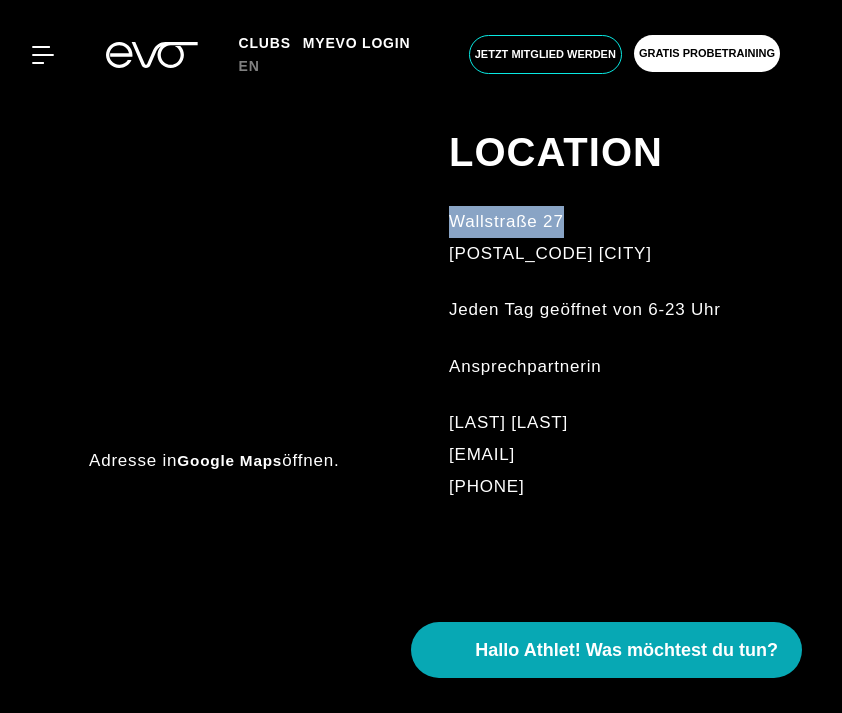 click on "Wallstraße 27 10179 Berlin" at bounding box center (601, 238) 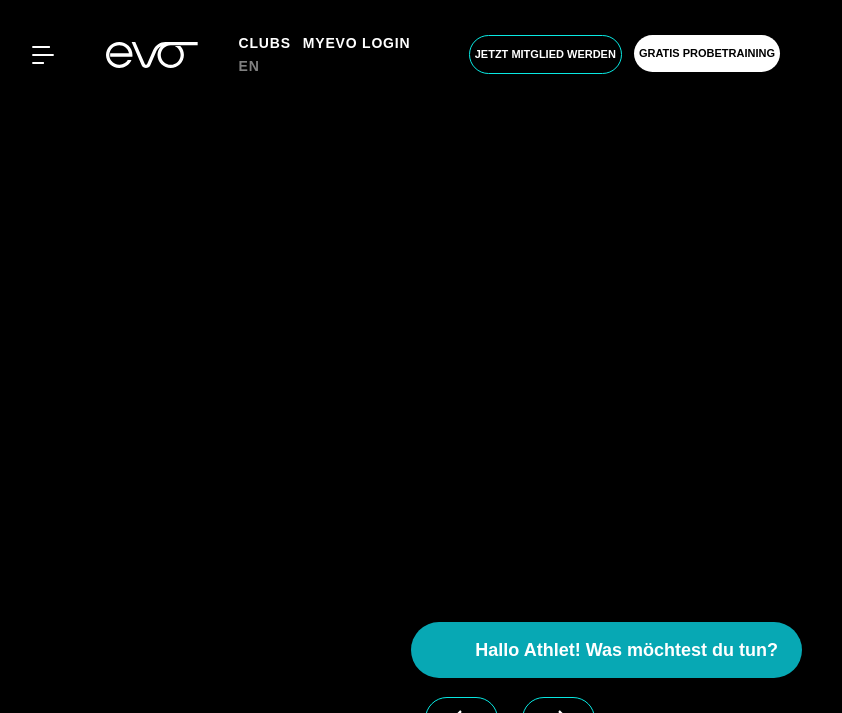scroll, scrollTop: 0, scrollLeft: 0, axis: both 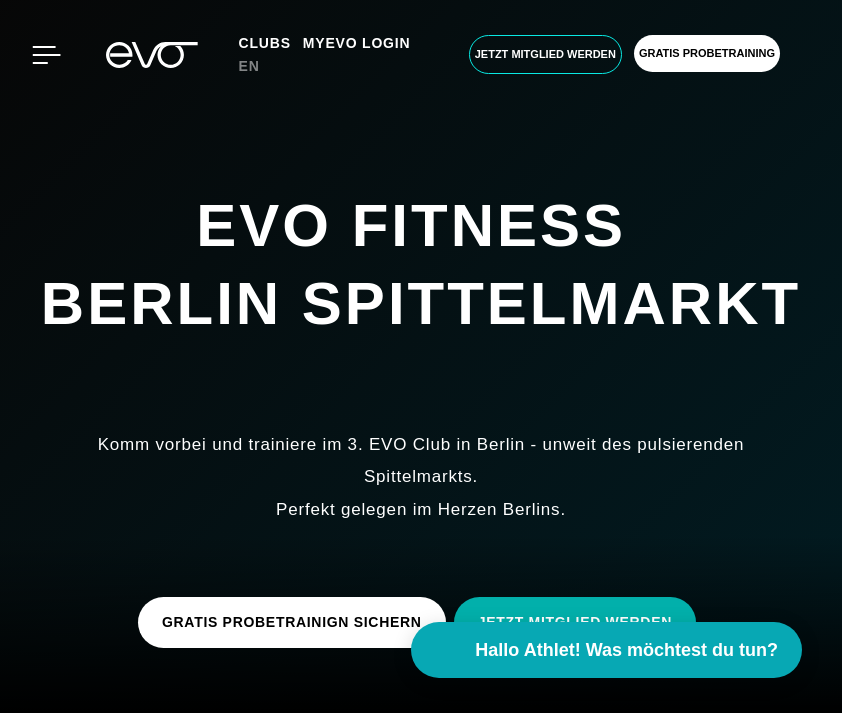 click at bounding box center (46, 55) 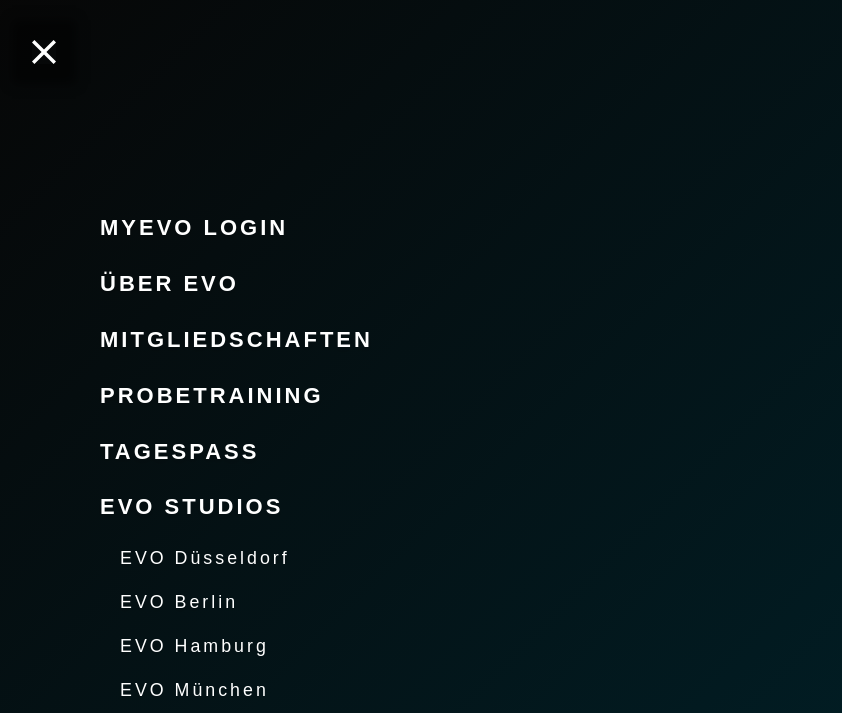 click on "EVO Berlin" at bounding box center [179, 602] 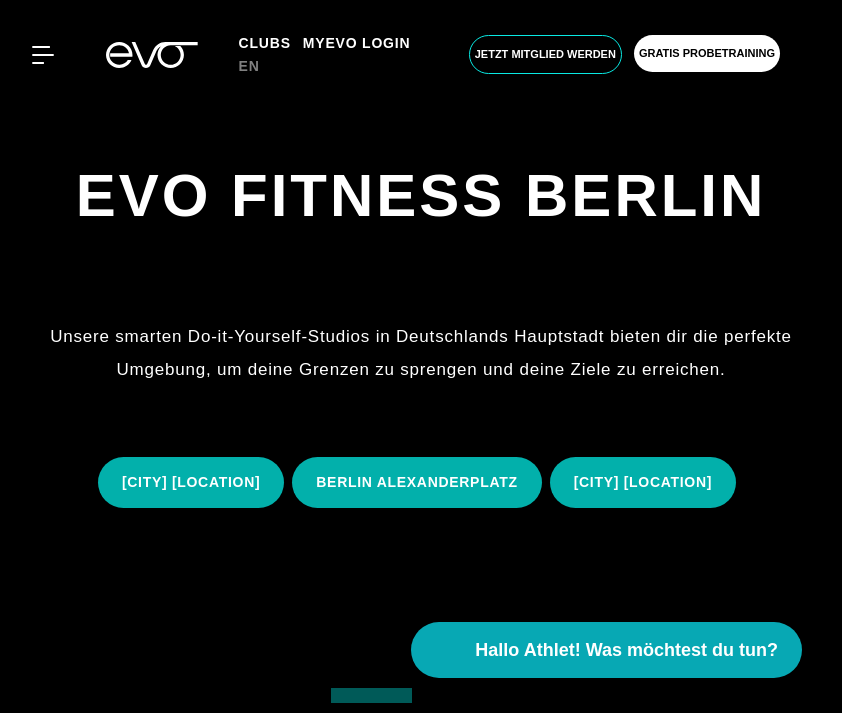 scroll, scrollTop: 172, scrollLeft: 0, axis: vertical 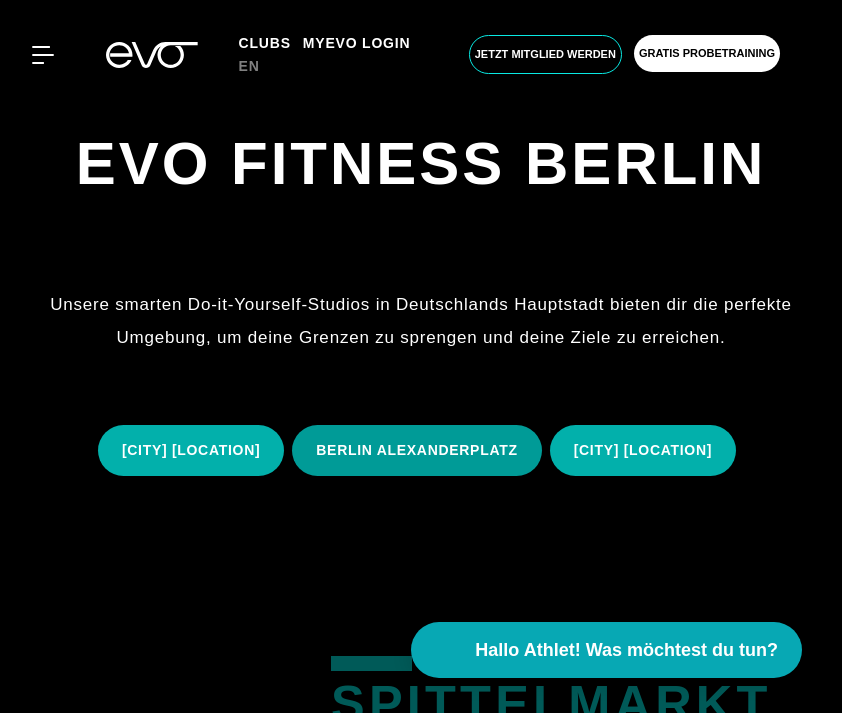 click on "BERLIN ALEXANDERPLATZ" at bounding box center [416, 450] 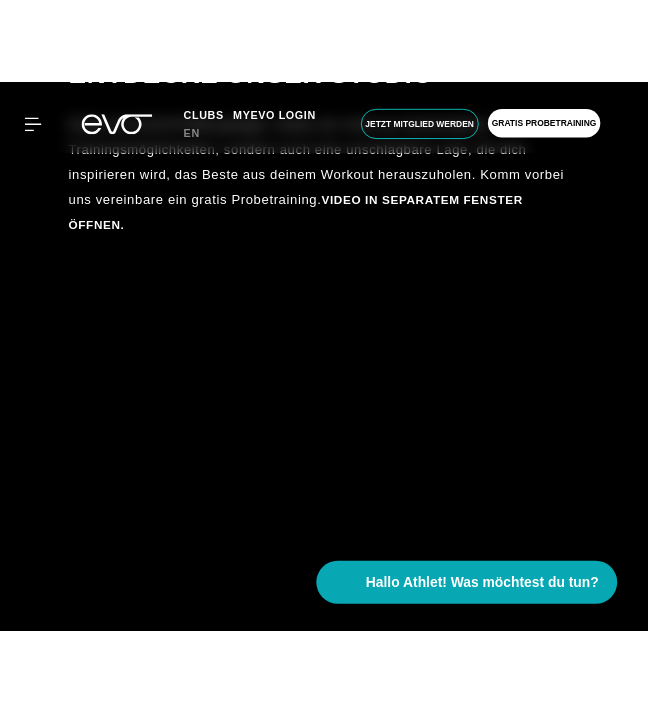scroll, scrollTop: 2246, scrollLeft: 0, axis: vertical 